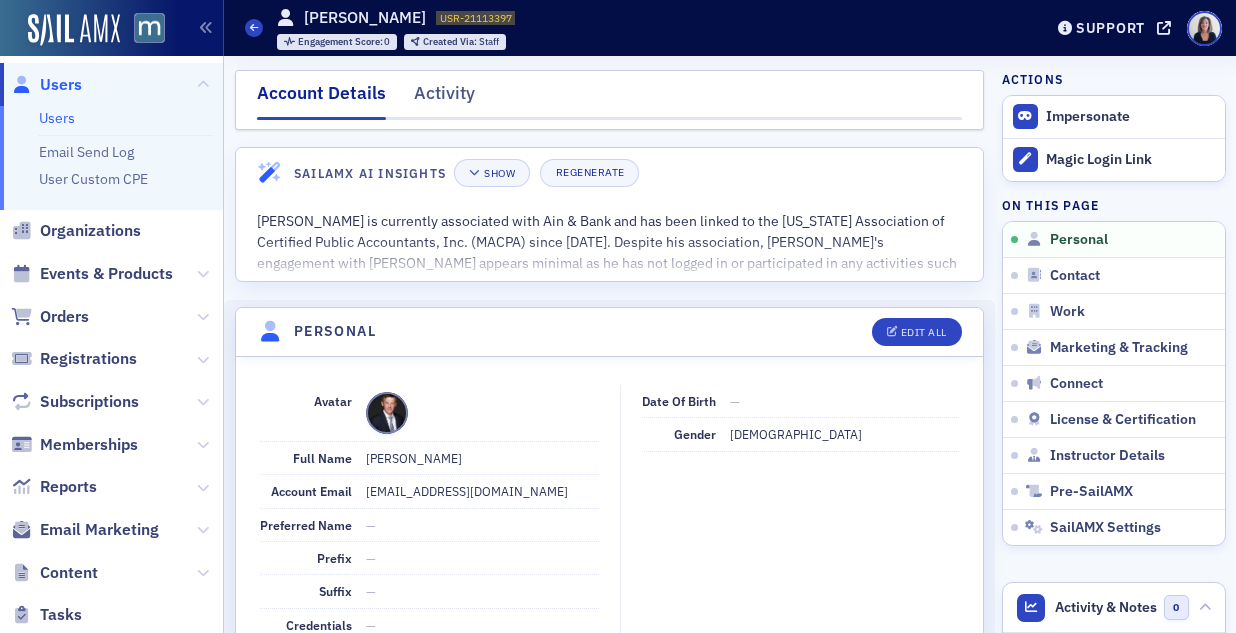 scroll, scrollTop: 0, scrollLeft: 0, axis: both 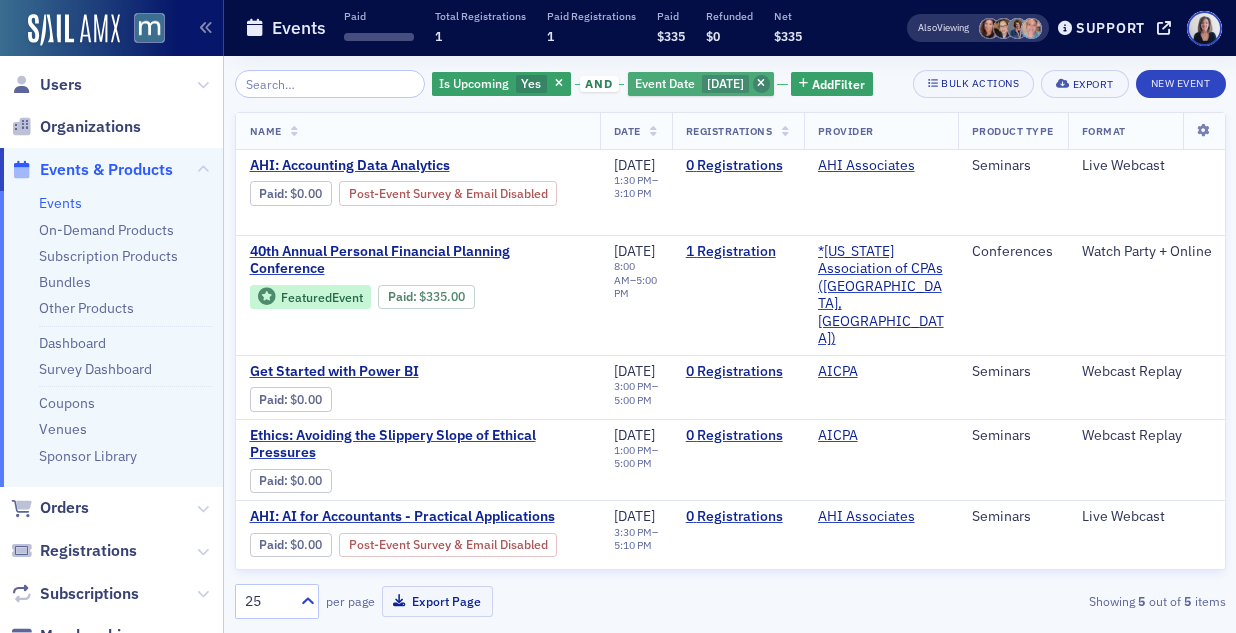 click 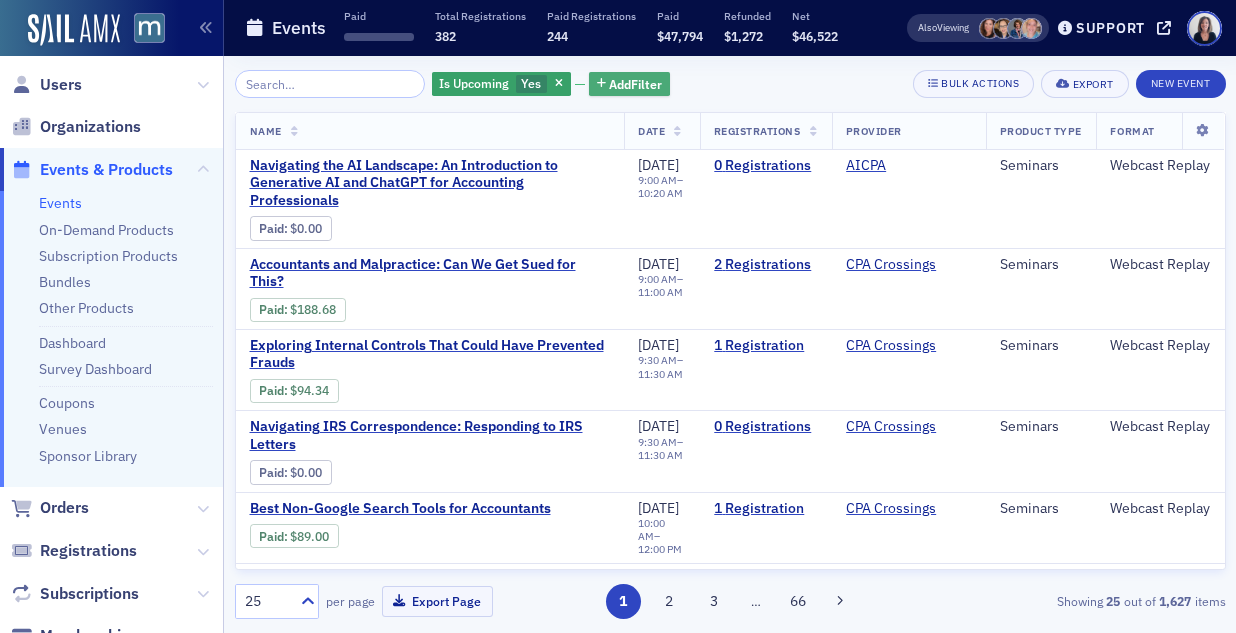 click on "Add  Filter" 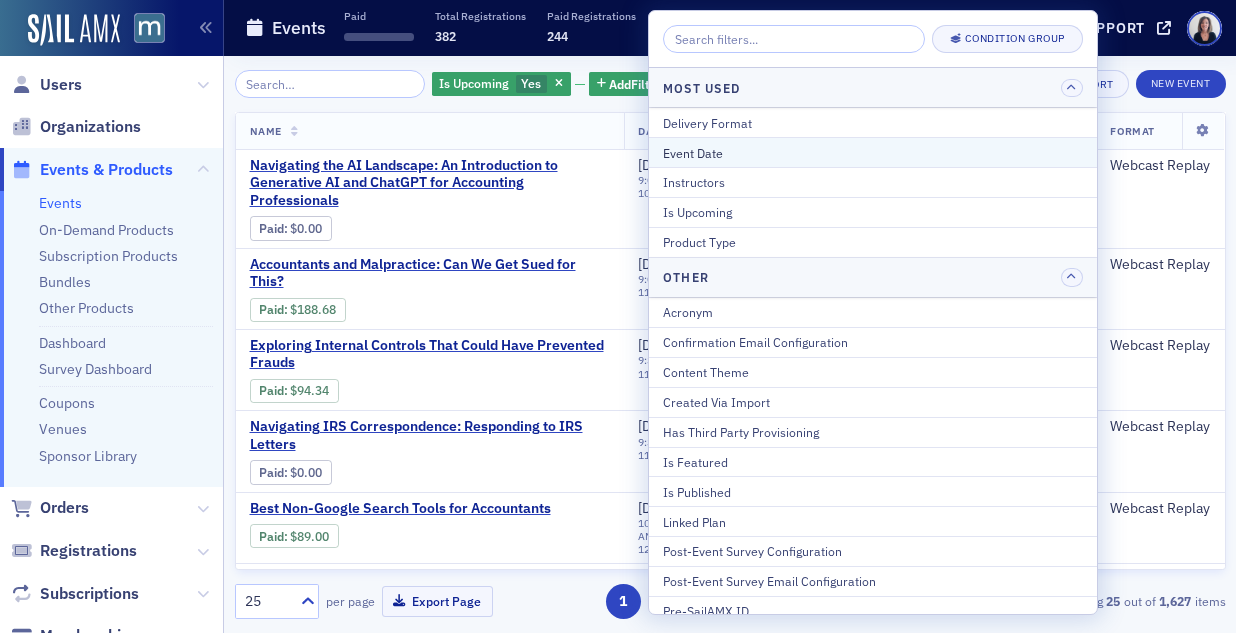 click on "Event Date" at bounding box center (873, 153) 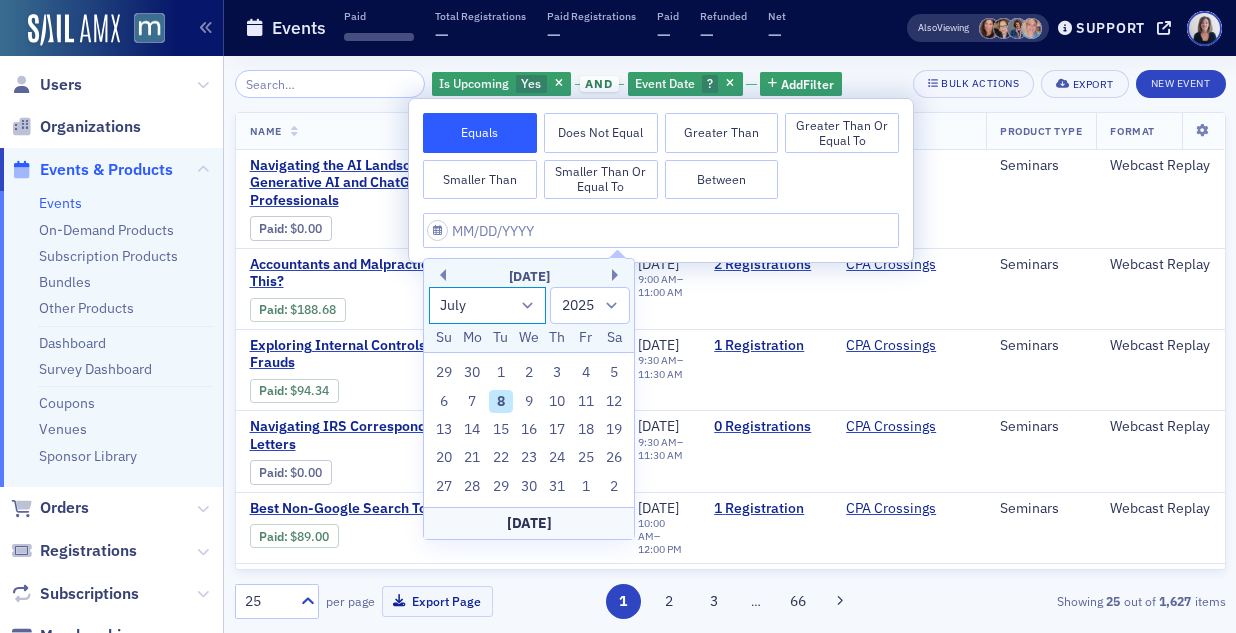 click on "January February March April May June July August September October November December" at bounding box center (488, 305) 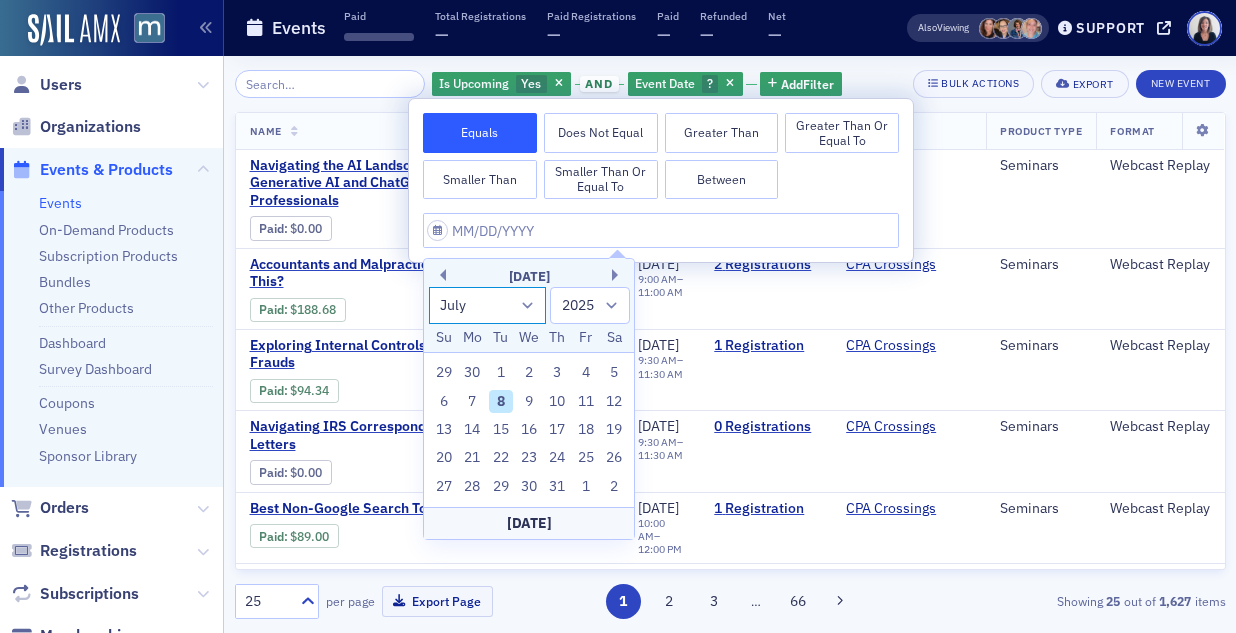 select on "7" 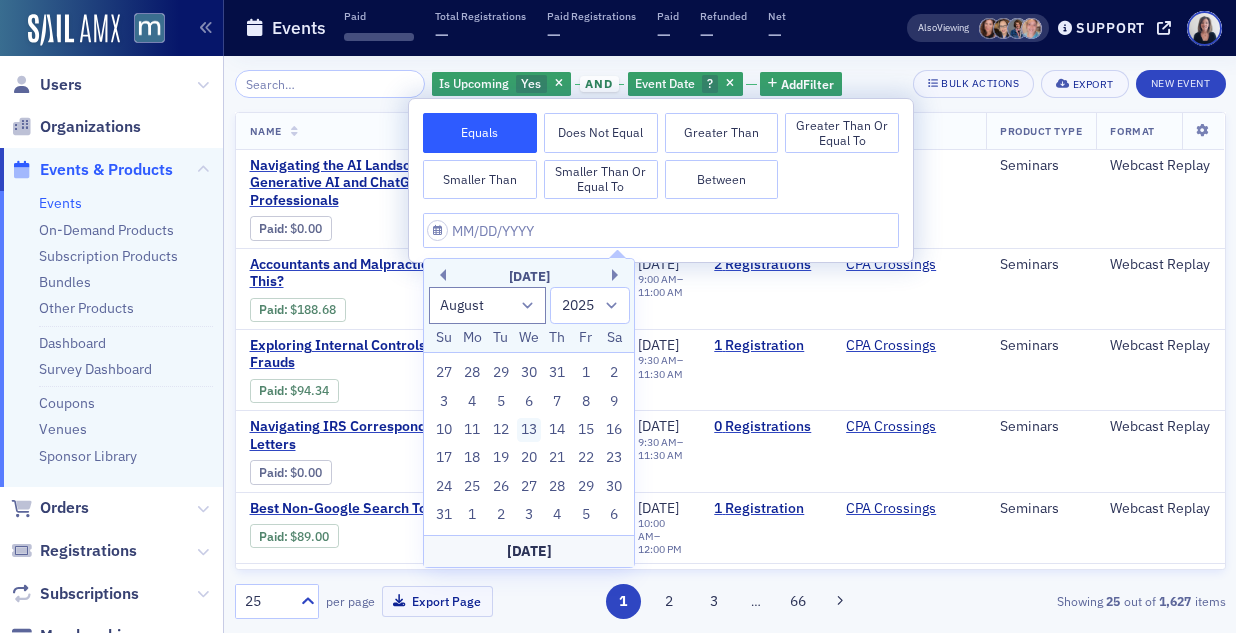 click on "13" at bounding box center (529, 430) 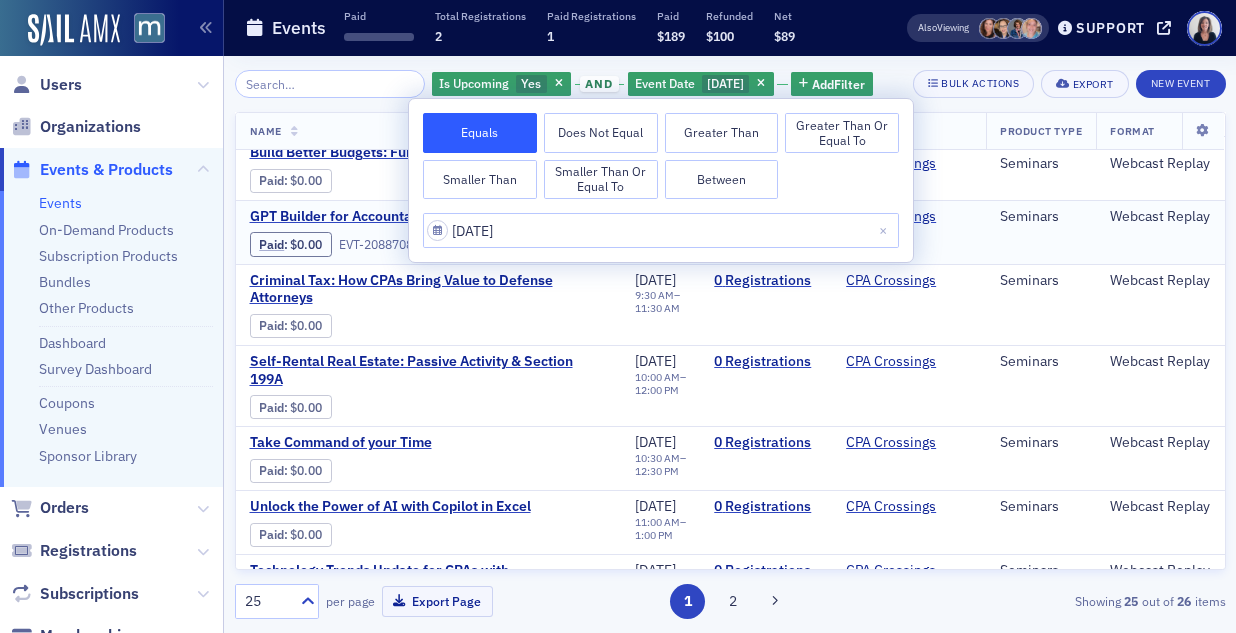 scroll, scrollTop: 0, scrollLeft: 0, axis: both 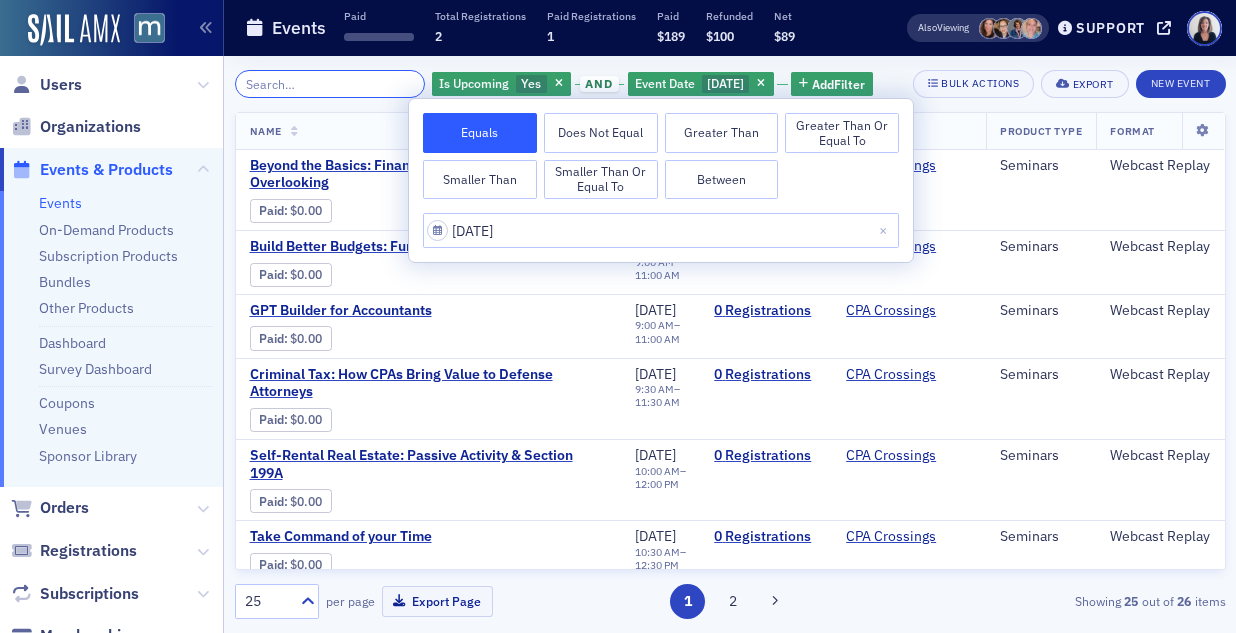 click 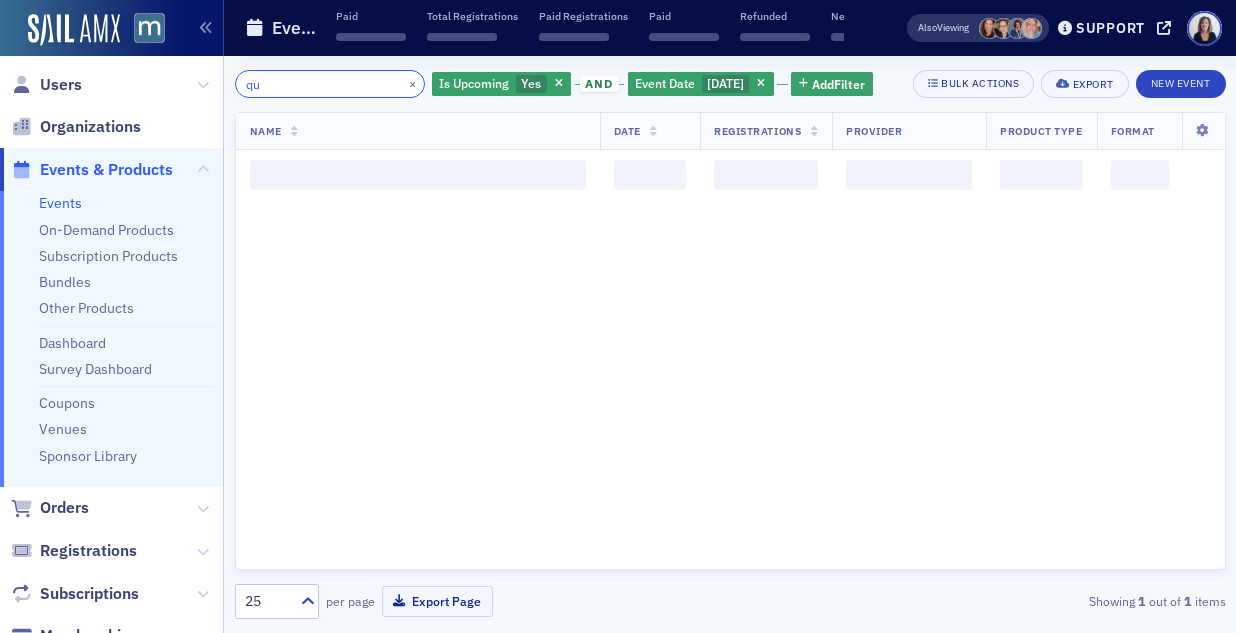 type on "q" 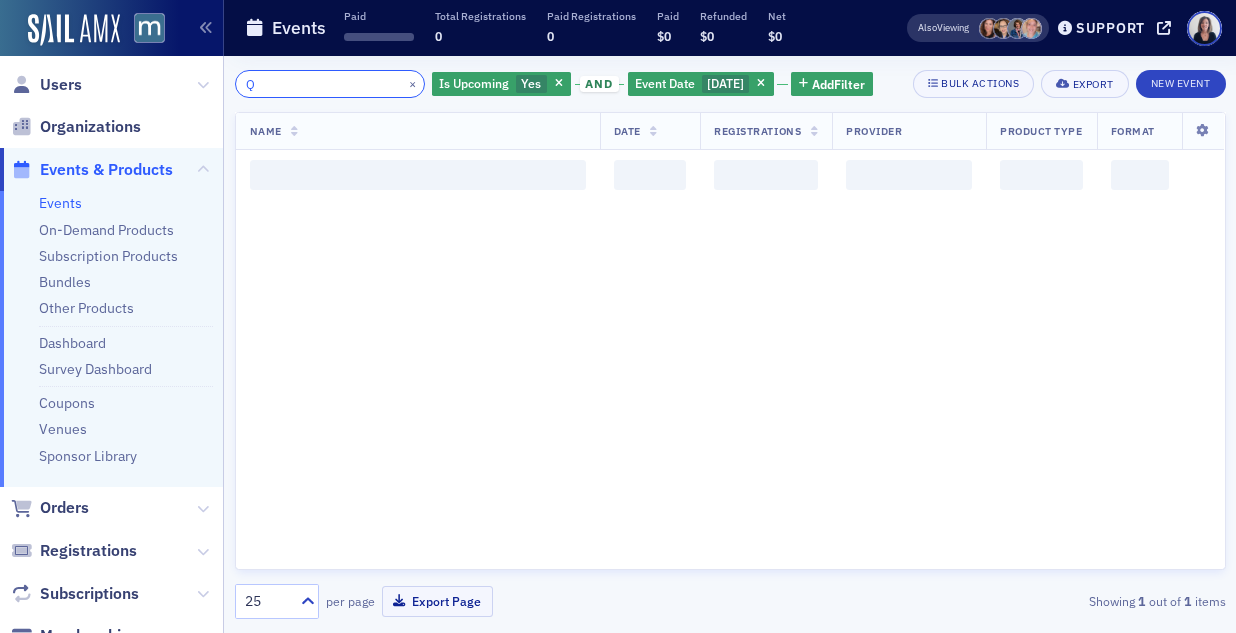 type on "Q" 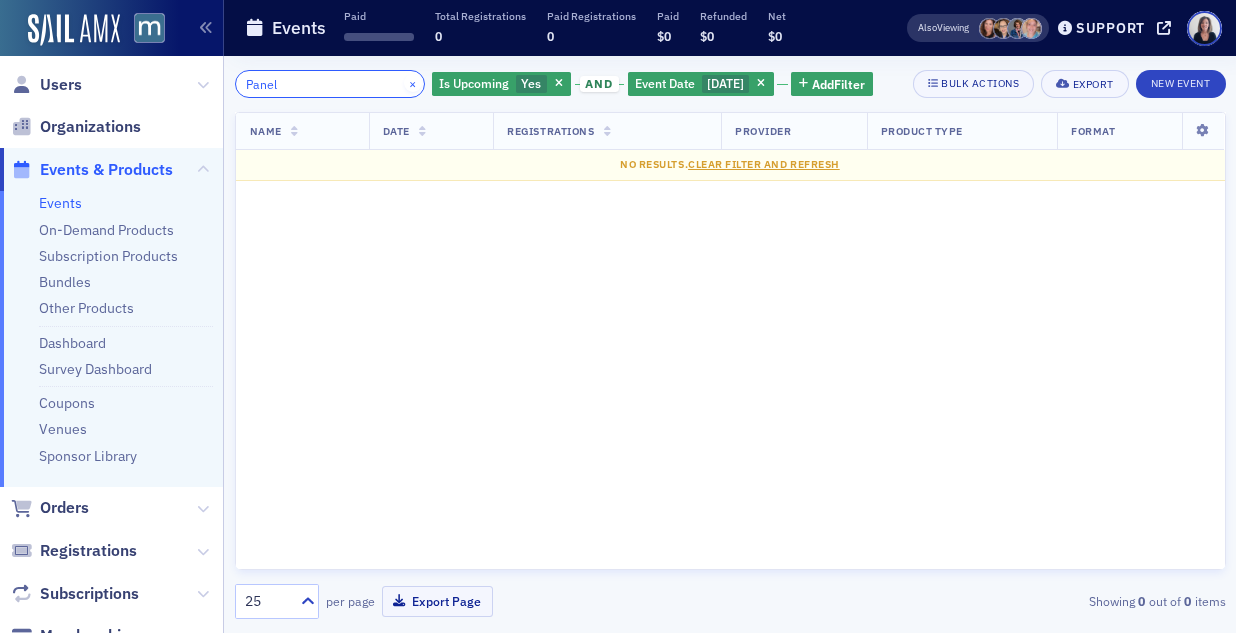 type on "Panel" 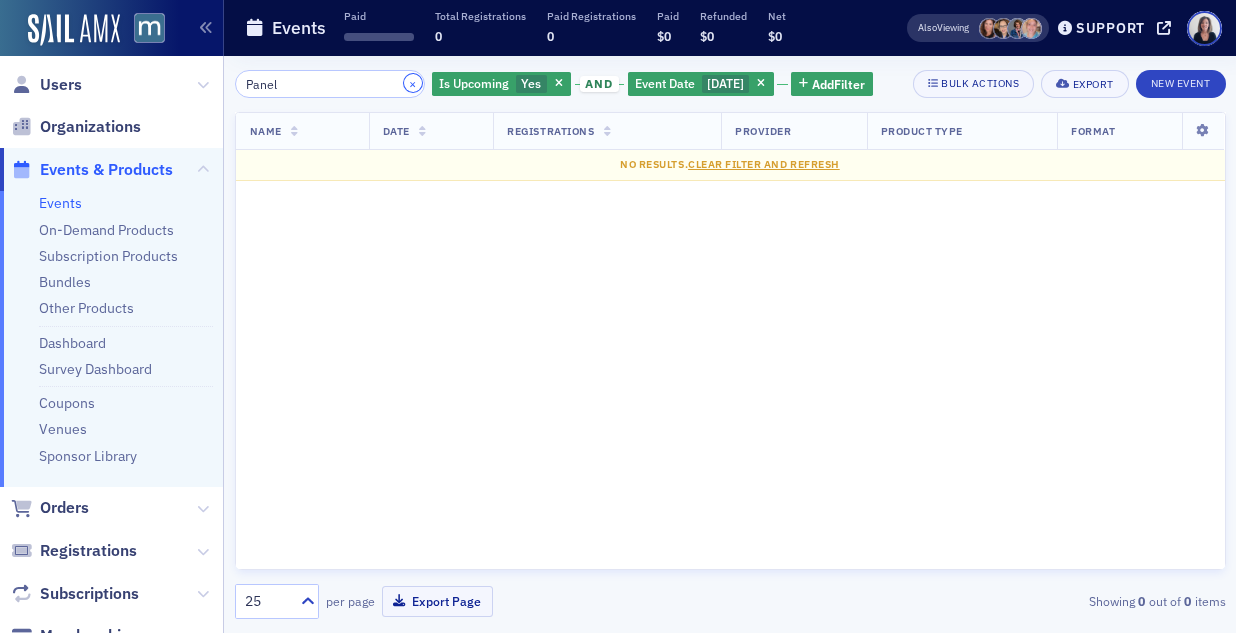 click on "×" 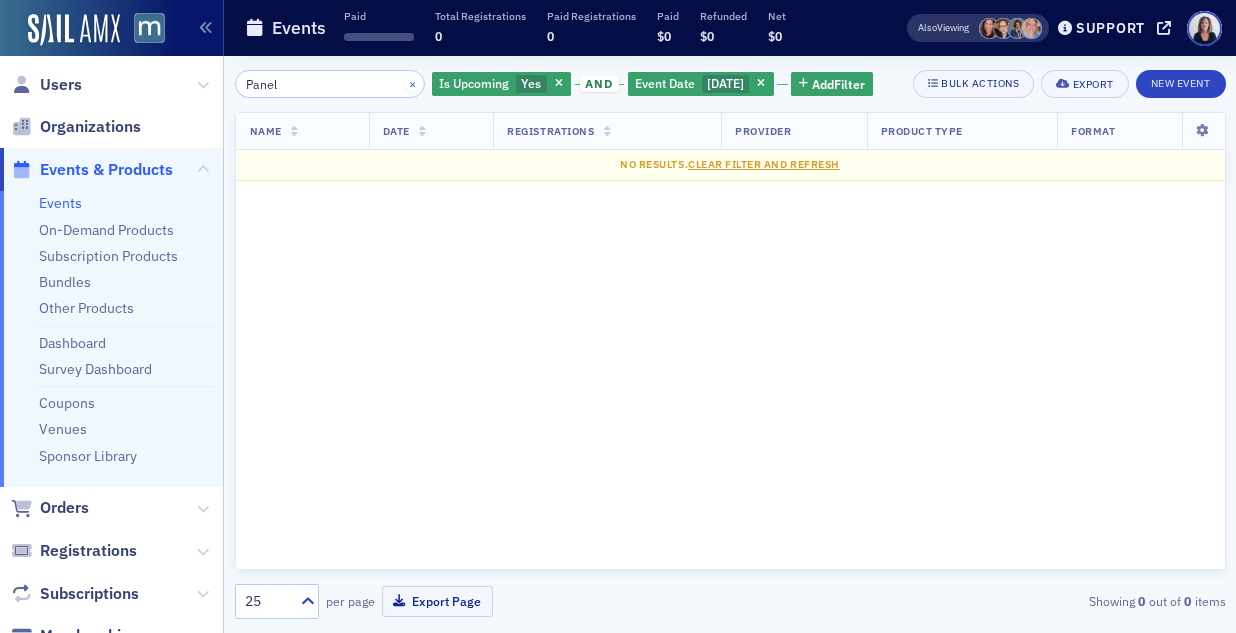 type 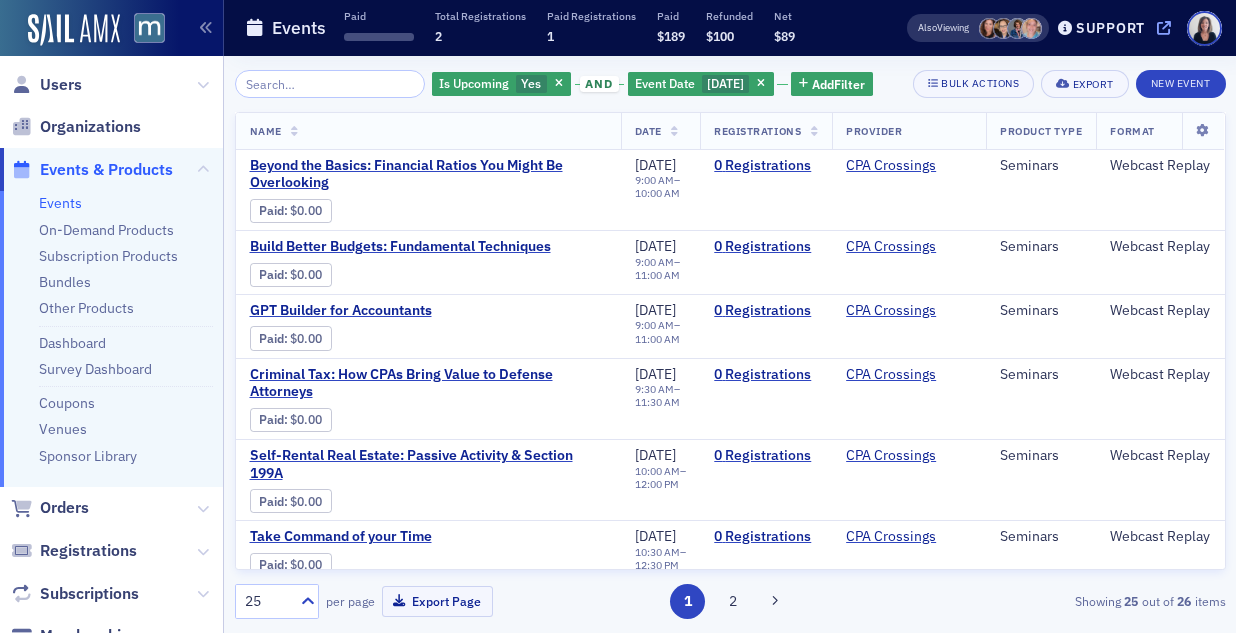 click on "[DOMAIN_NAME]" 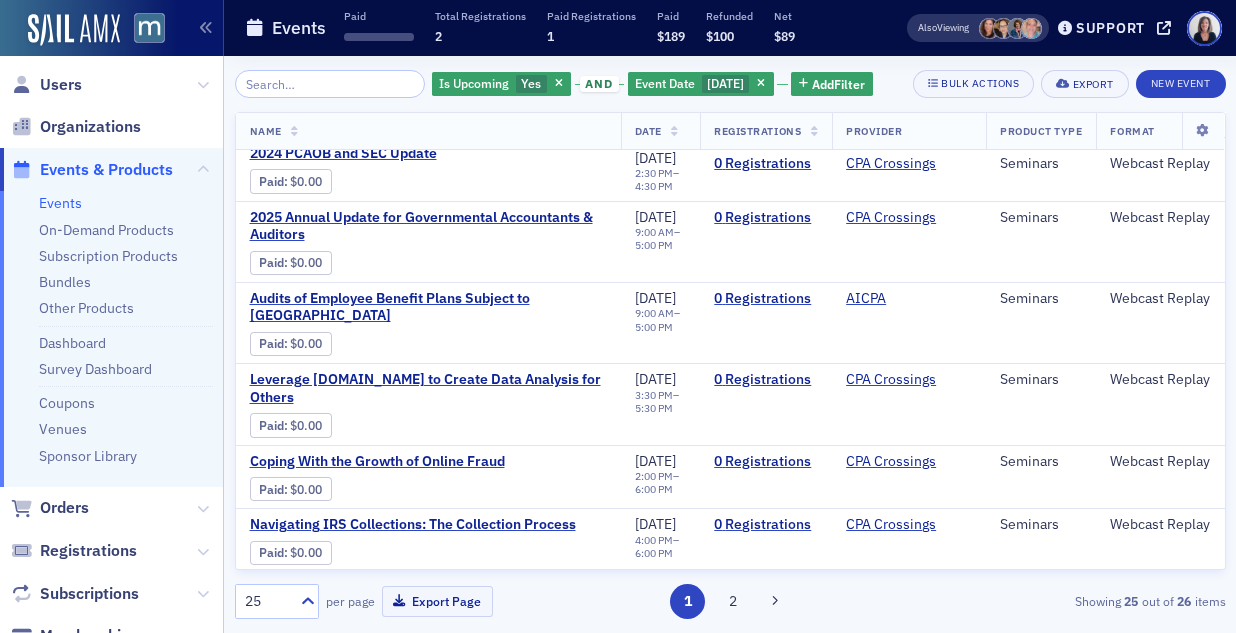 scroll, scrollTop: 1447, scrollLeft: 0, axis: vertical 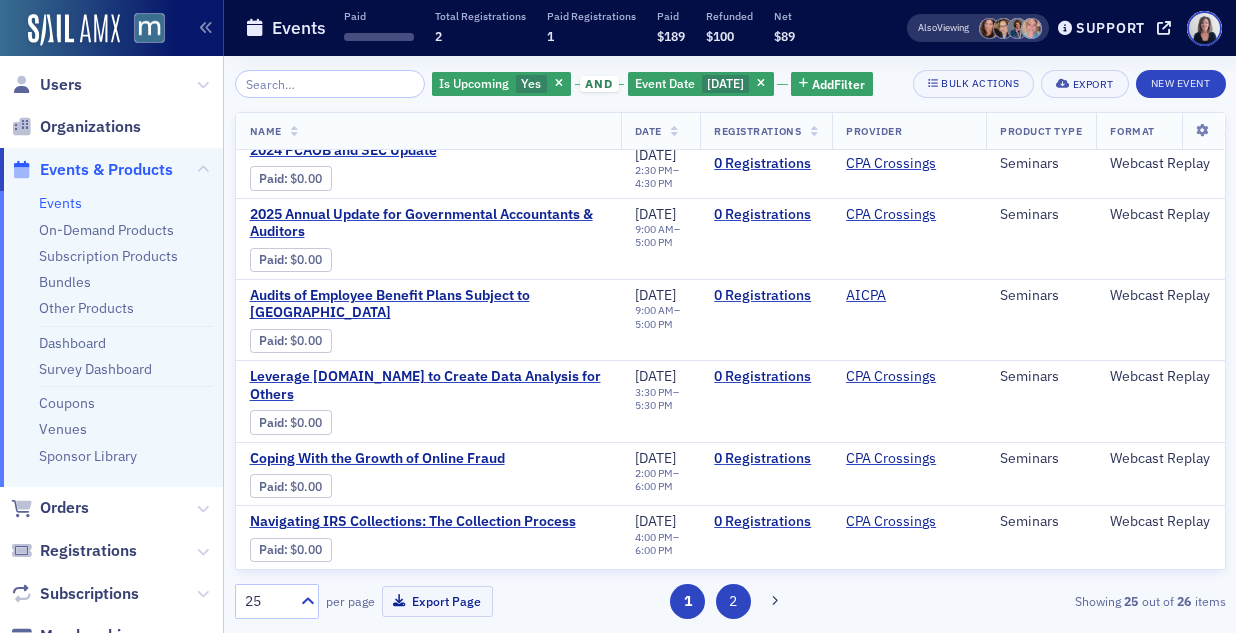 click on "2" 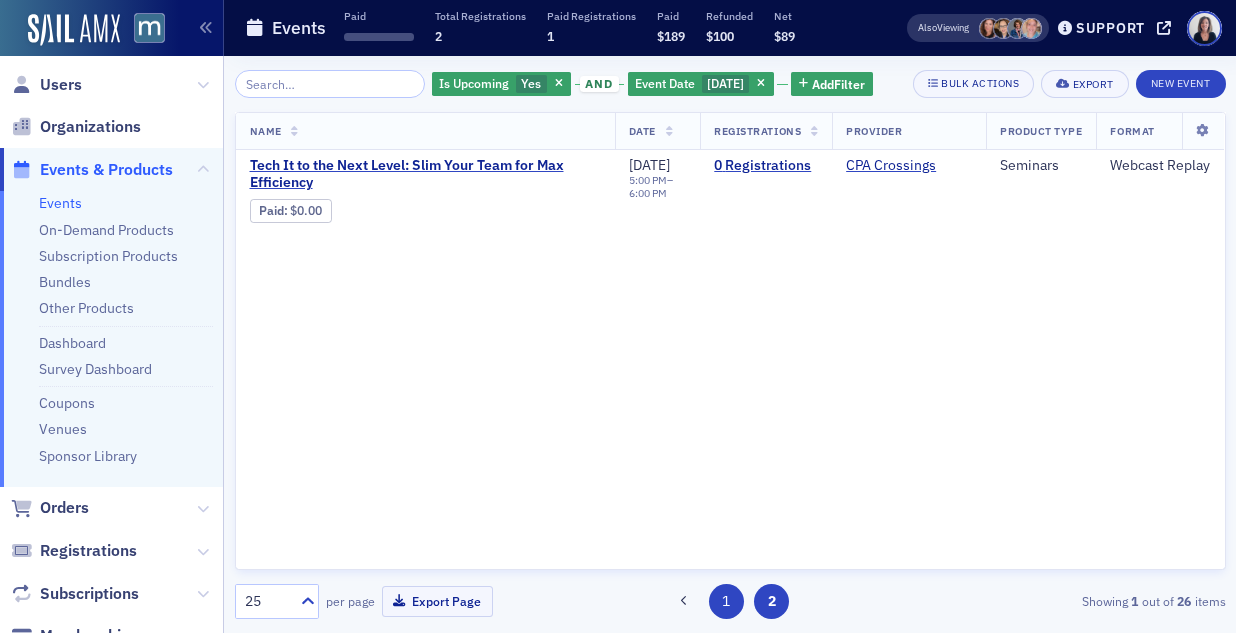 click on "1" 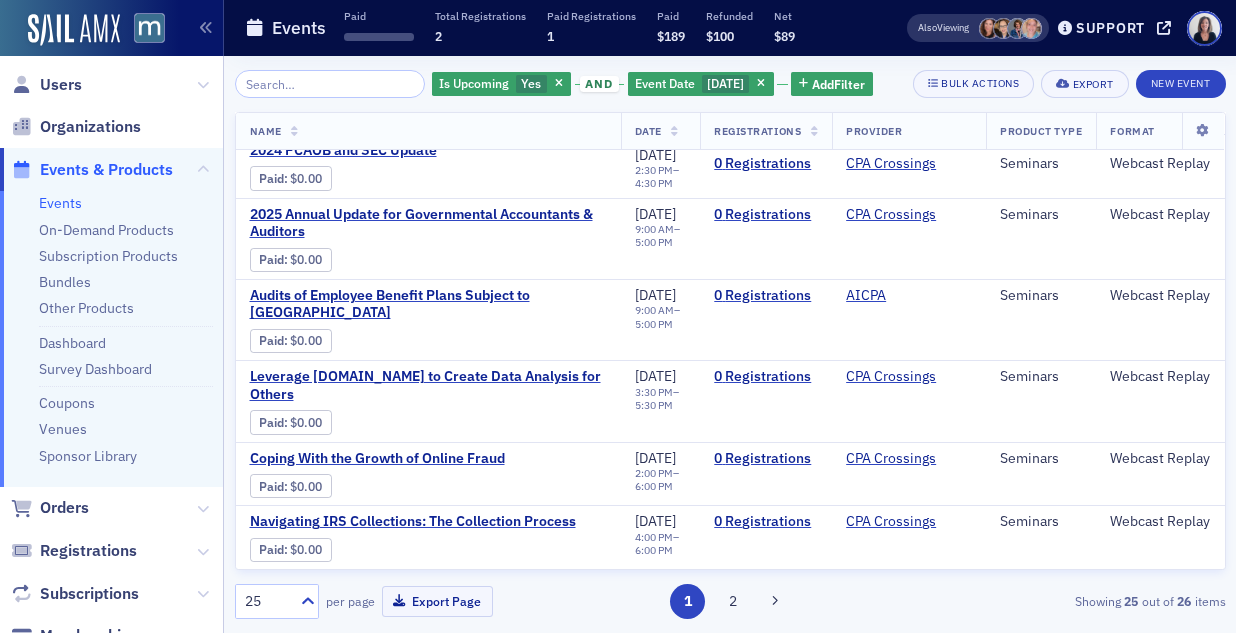 scroll, scrollTop: 1447, scrollLeft: 0, axis: vertical 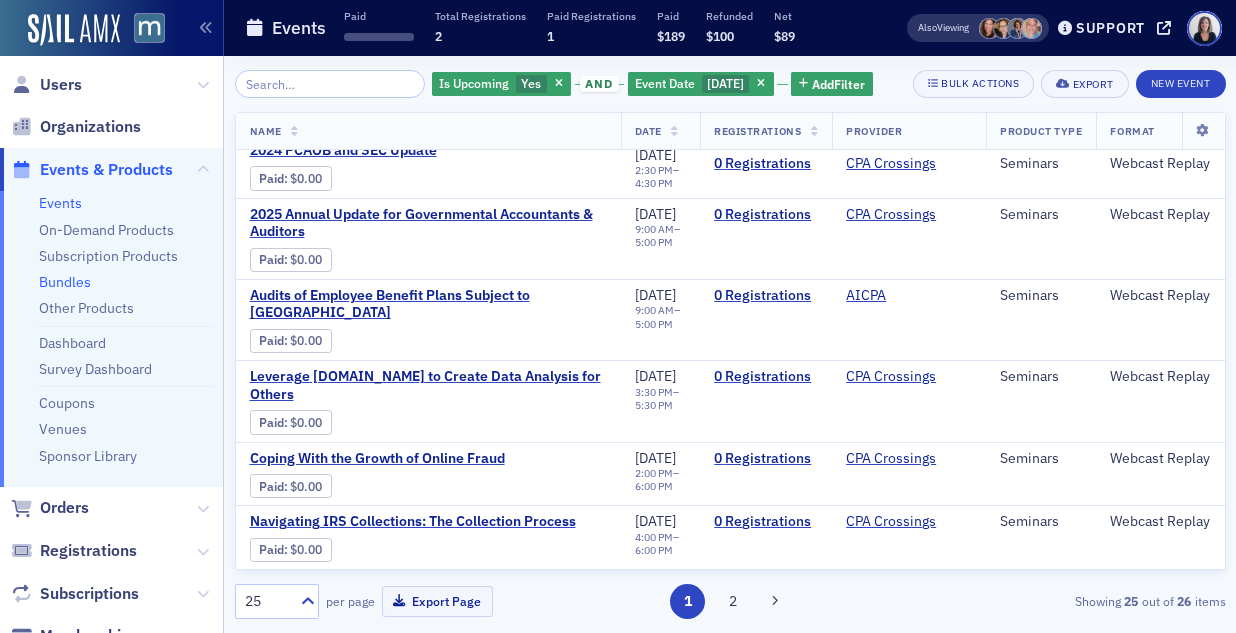 click on "Bundles" 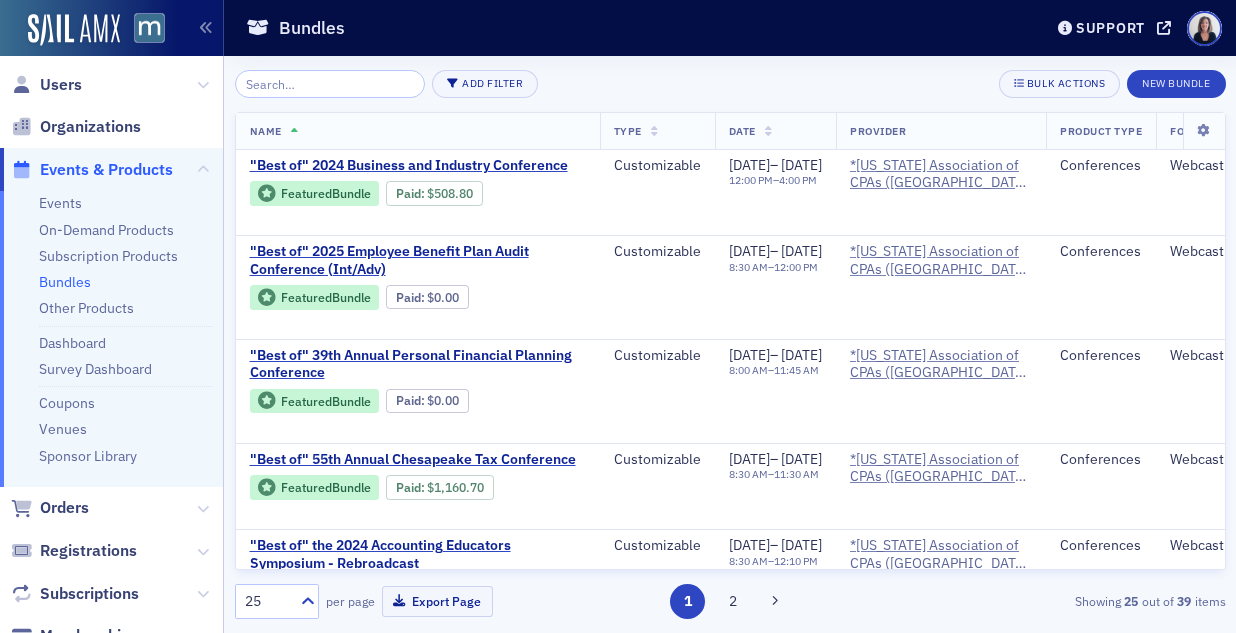 click on "Events & Products" 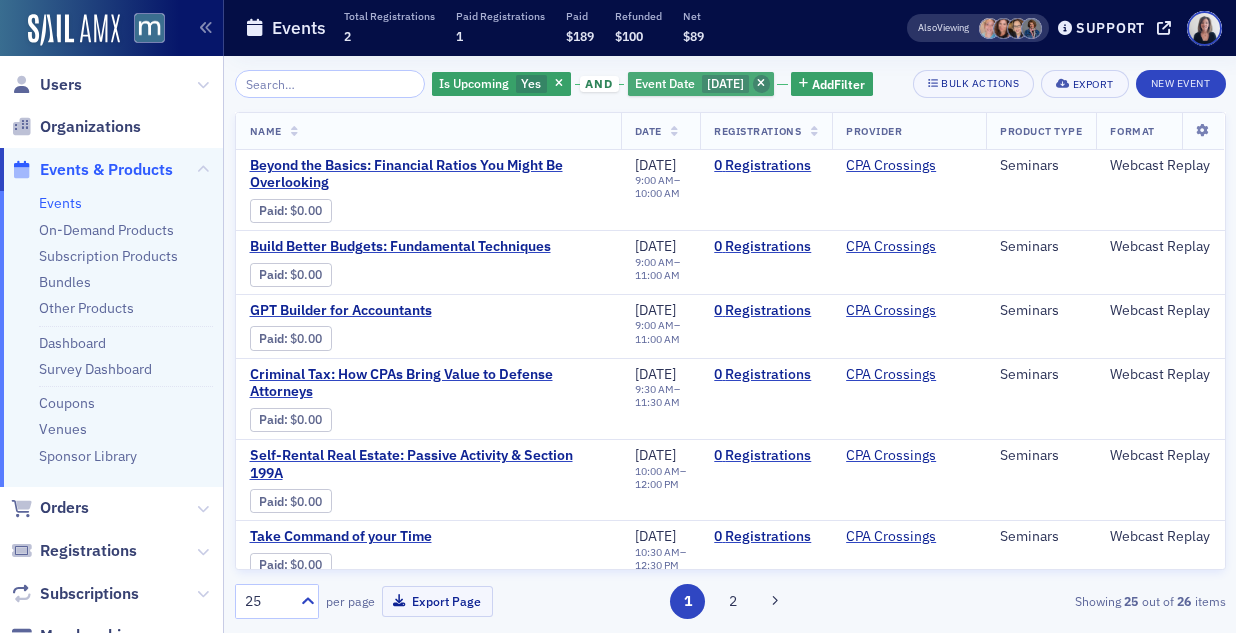 click 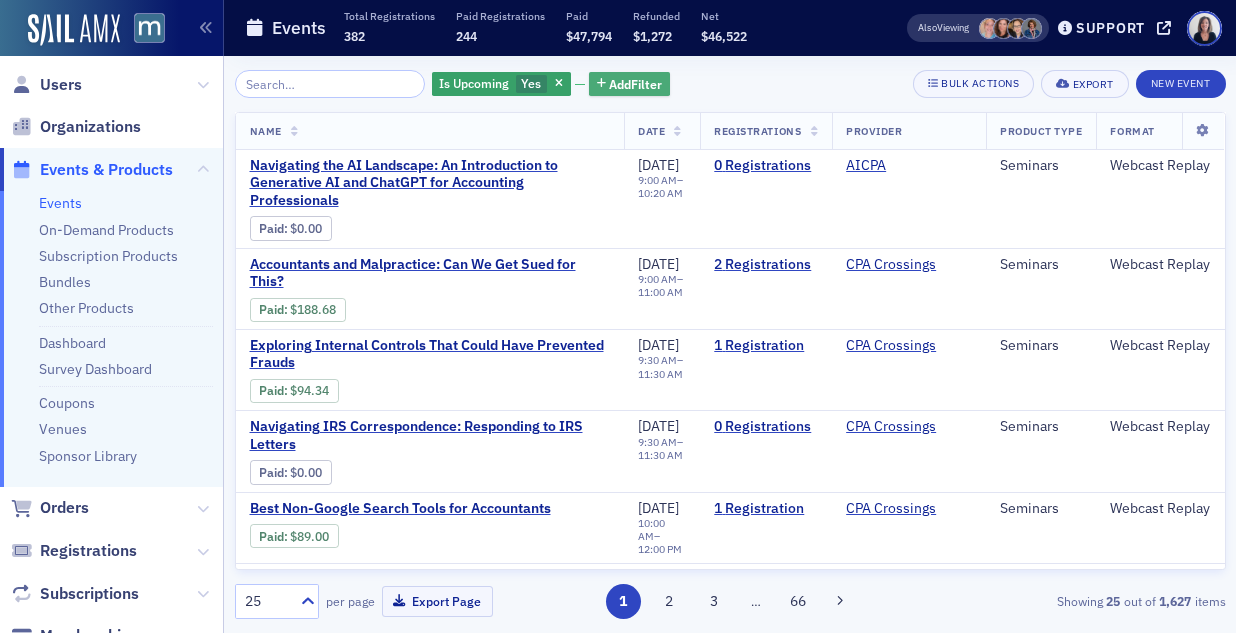 click on "Add  Filter" 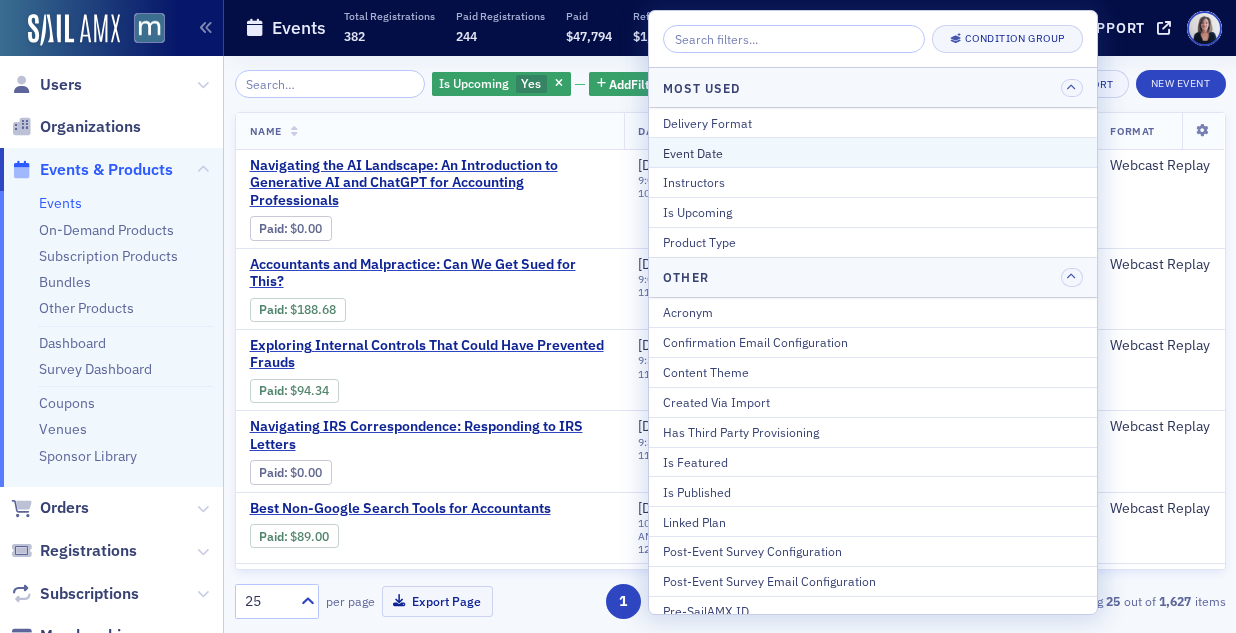 click on "Event Date" at bounding box center (873, 153) 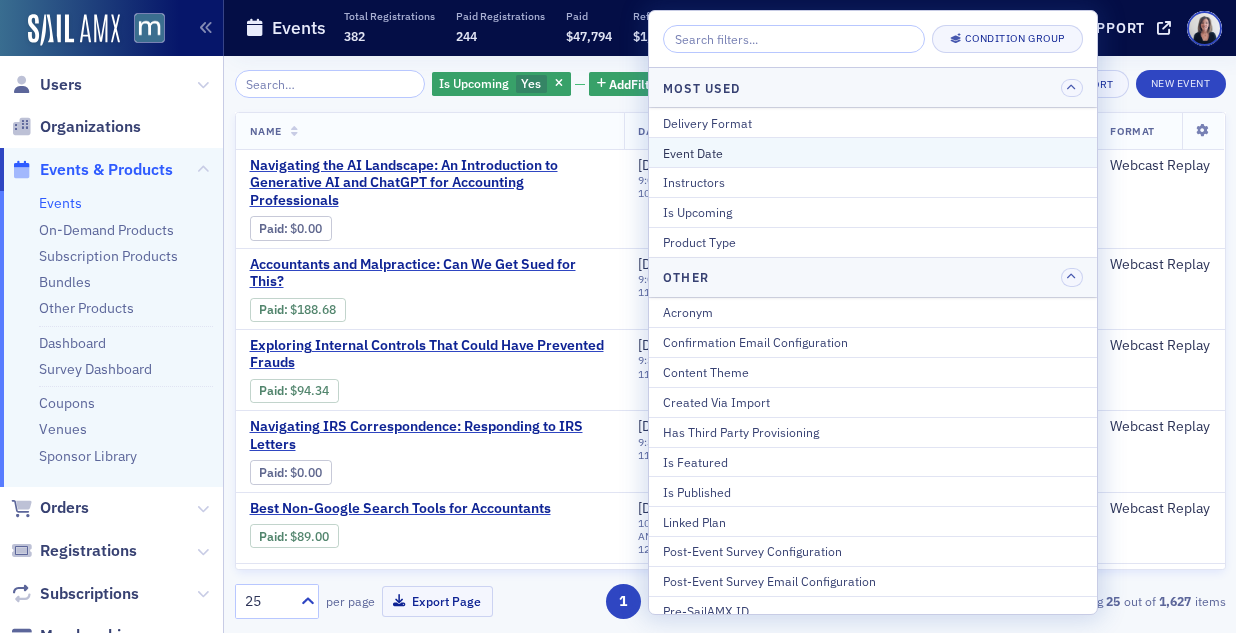 select on "6" 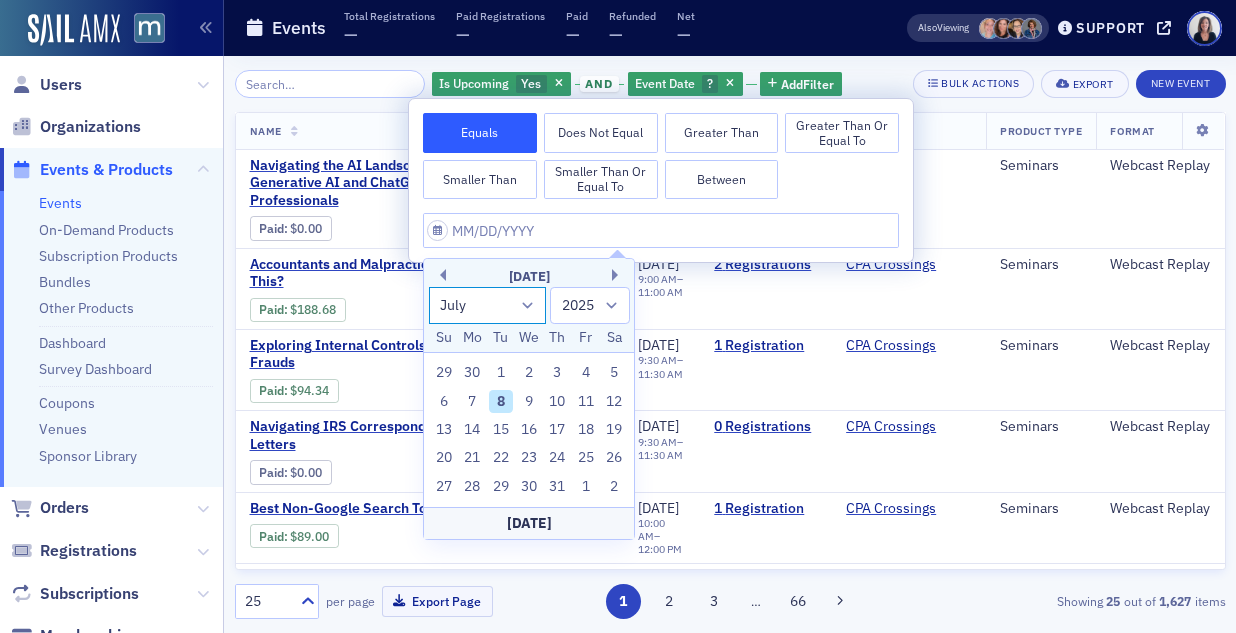 click on "January February March April May June July August September October November December" at bounding box center (488, 305) 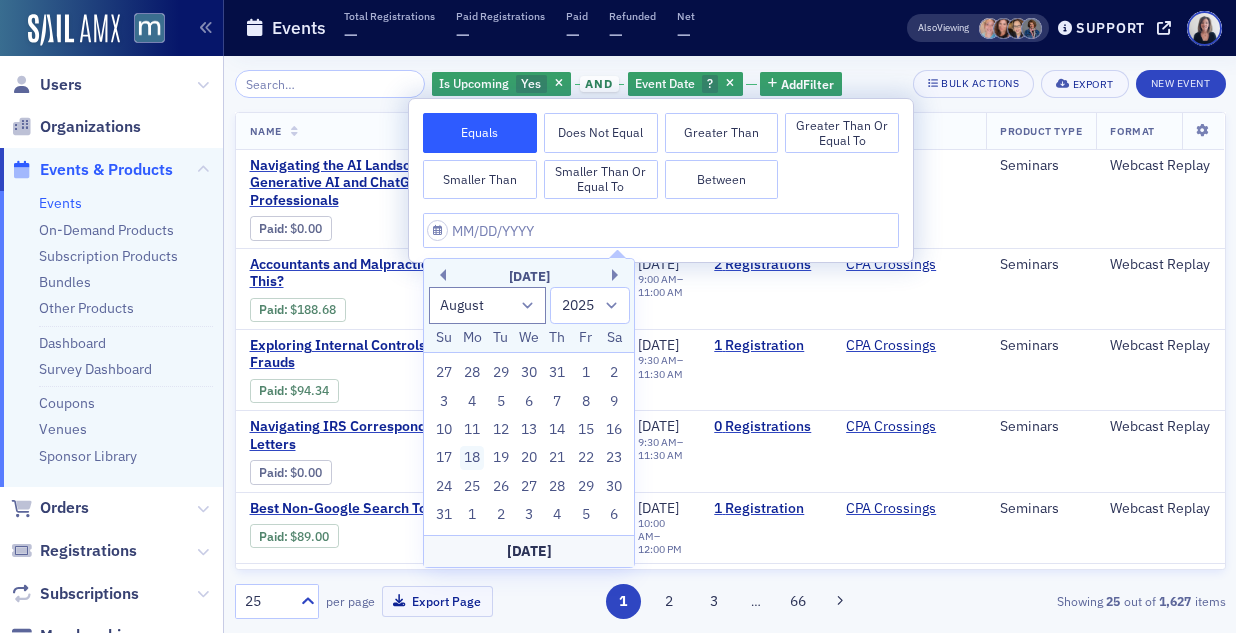 click on "18" at bounding box center (472, 458) 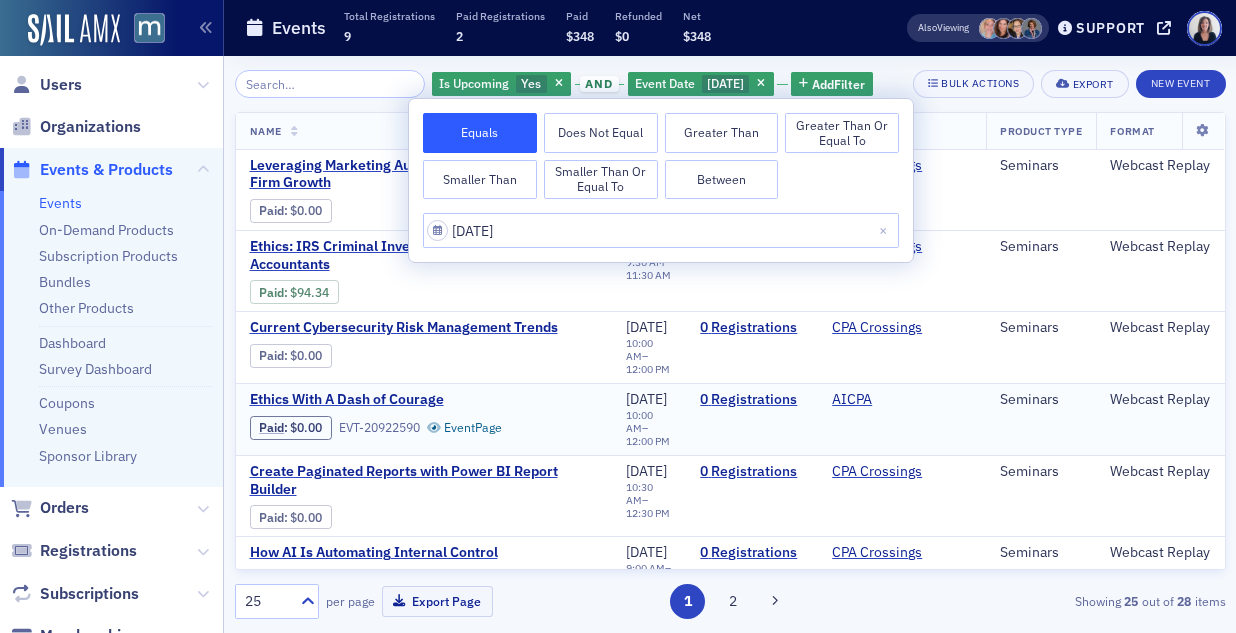 click on "Paid :  $0.00 EVT-20922590 Event  Page" 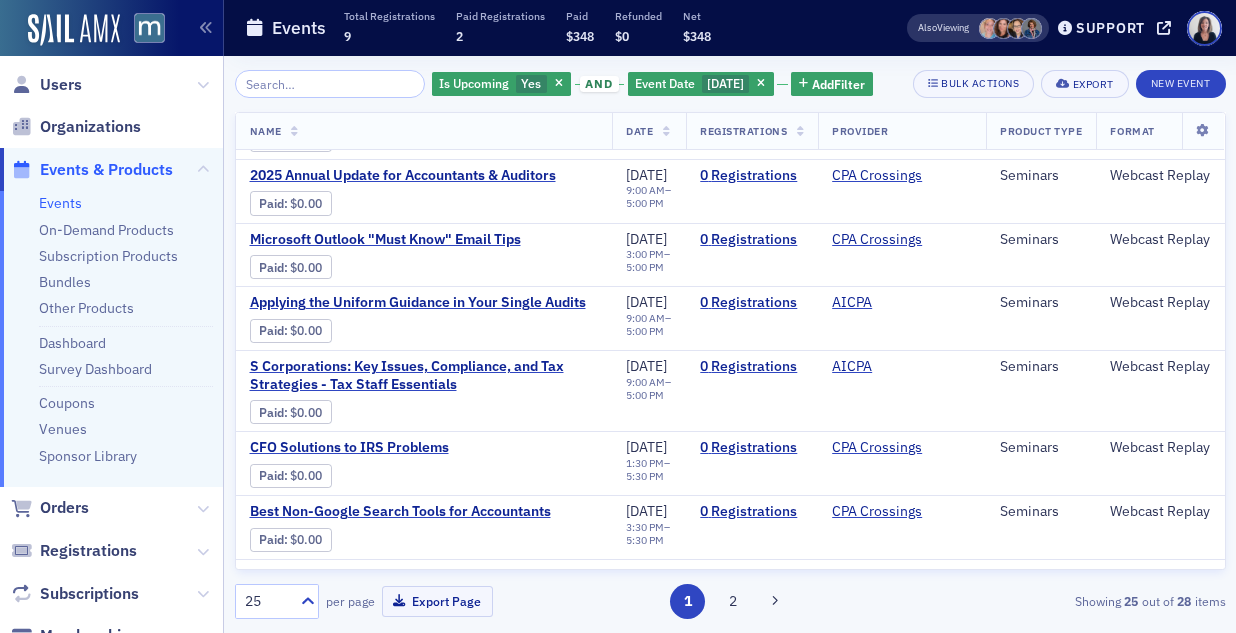 scroll, scrollTop: 1441, scrollLeft: 0, axis: vertical 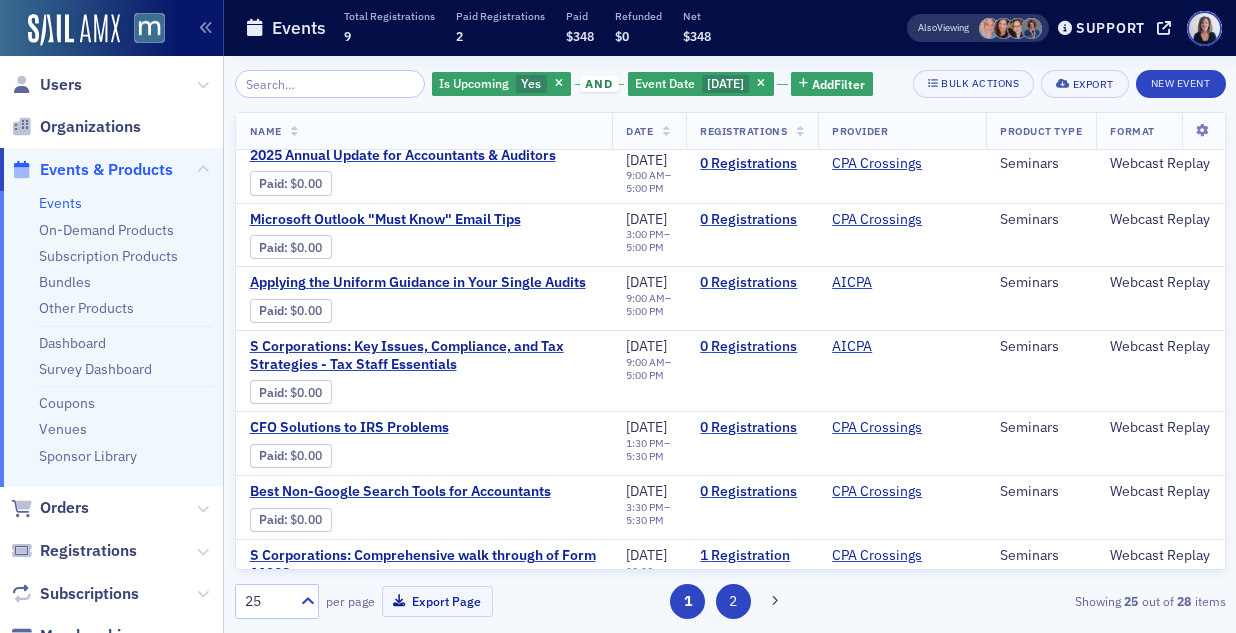 click on "2" 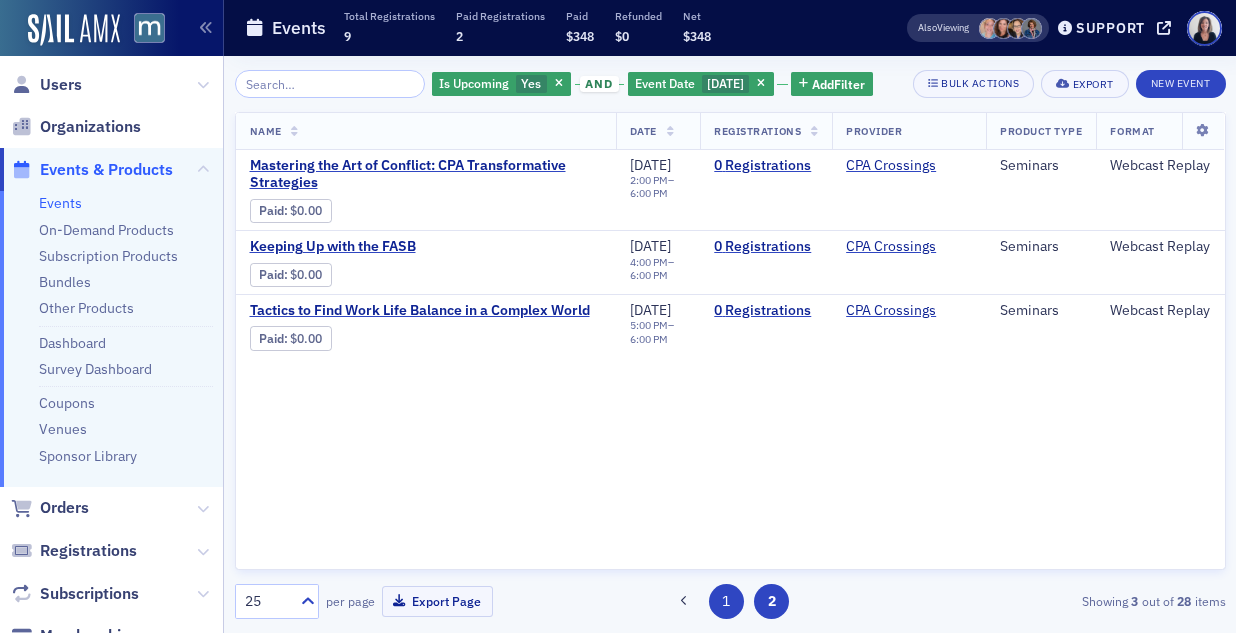 click on "1" 